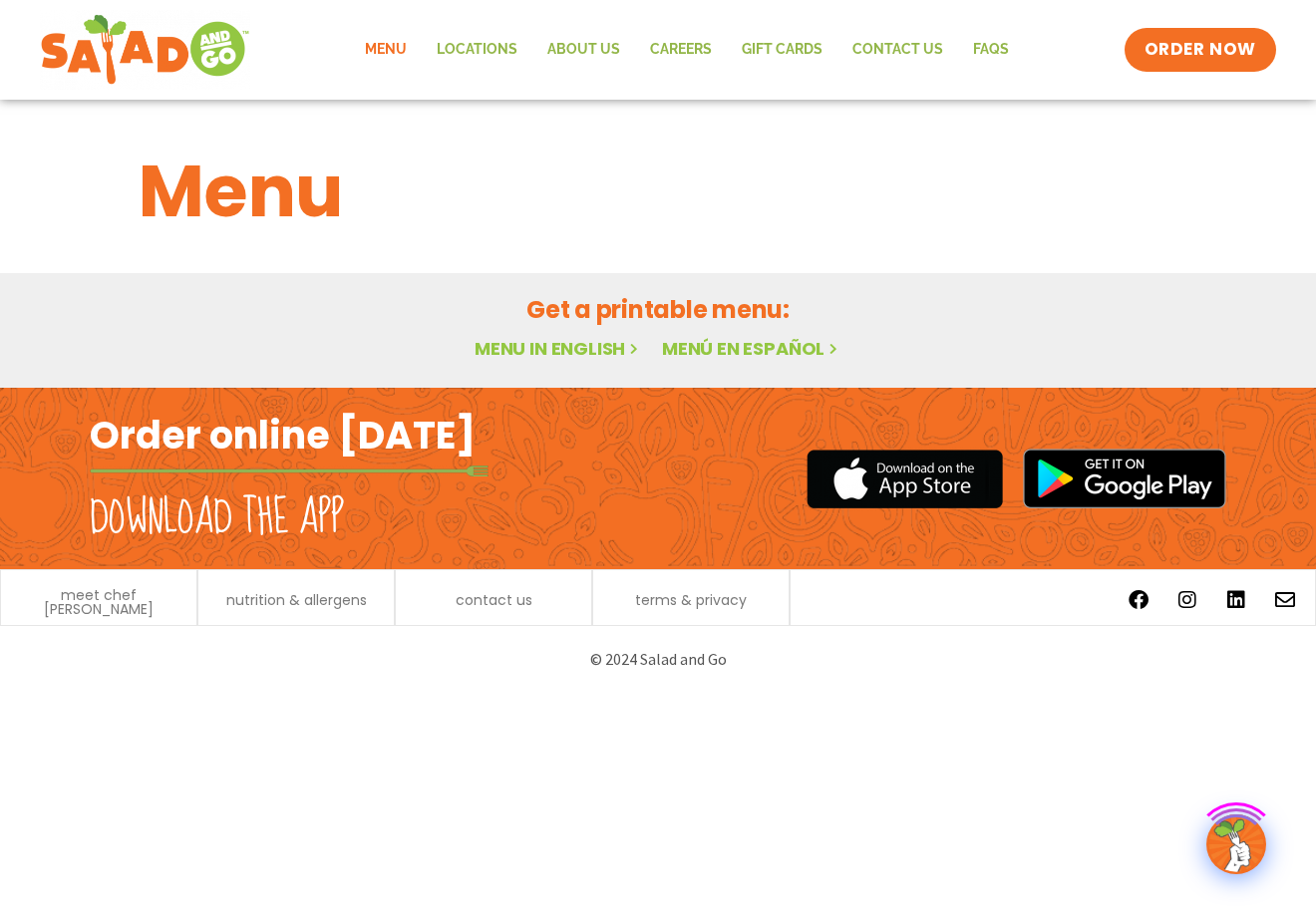 scroll, scrollTop: 0, scrollLeft: 0, axis: both 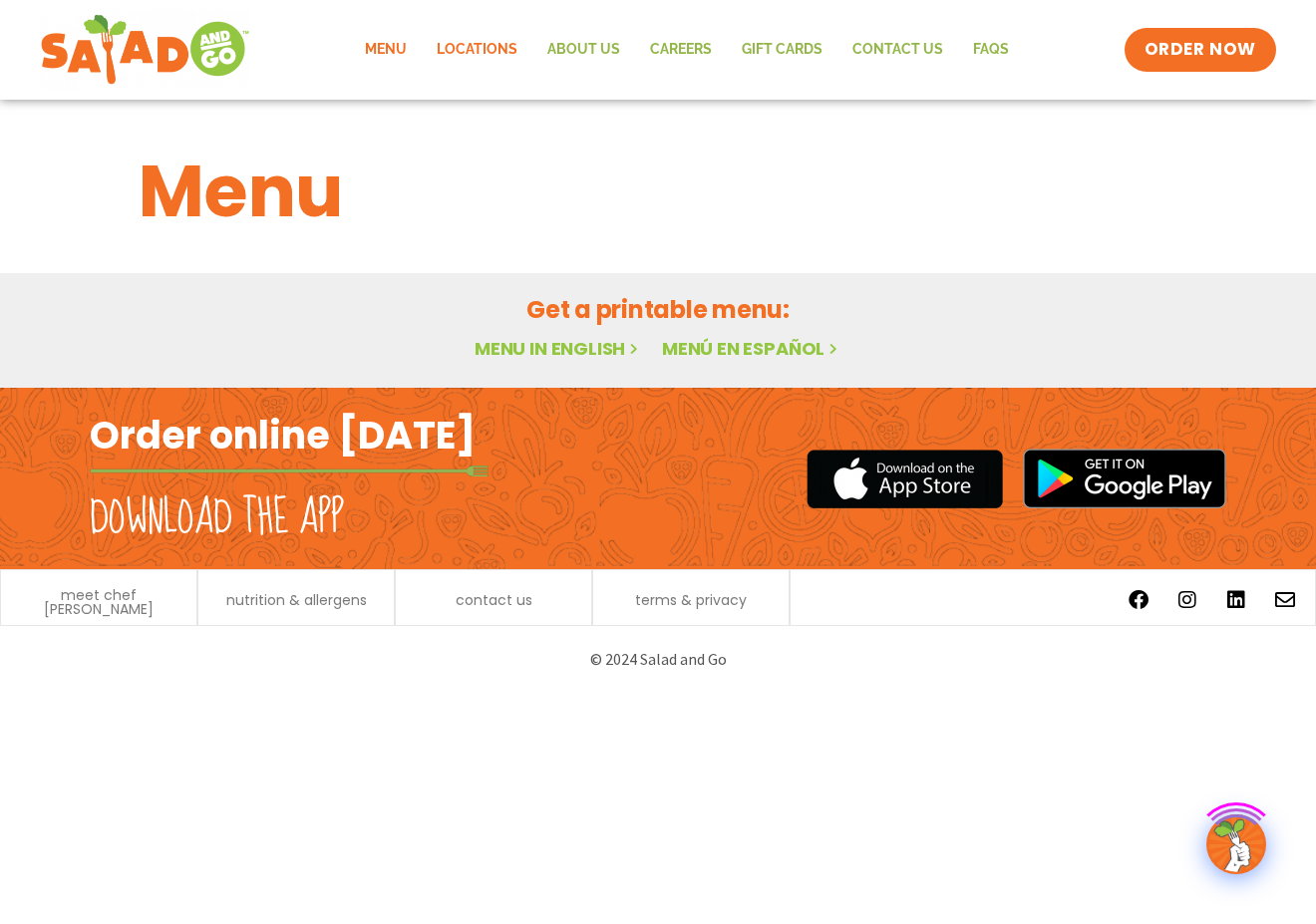 click on "Locations" 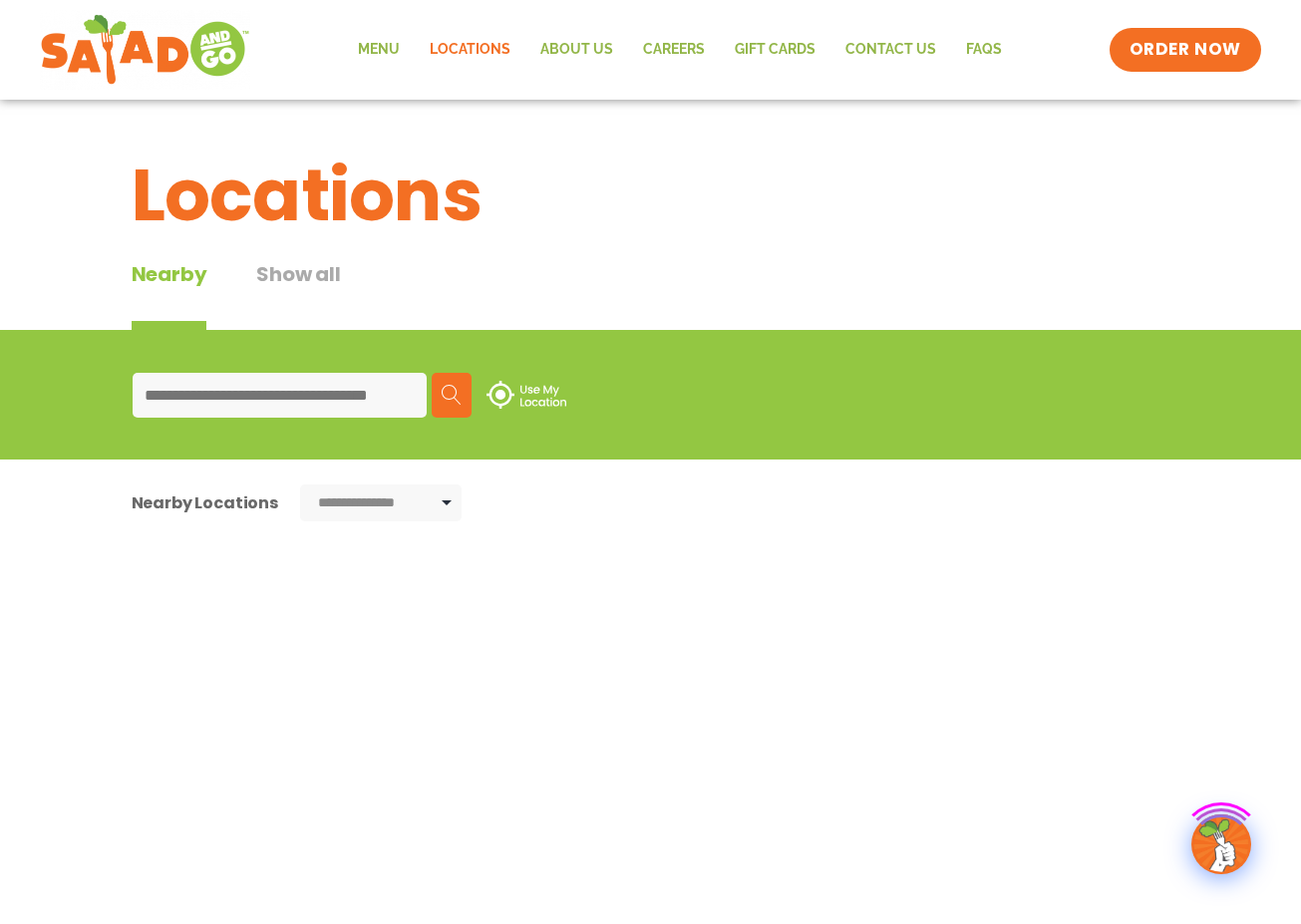scroll, scrollTop: 0, scrollLeft: 0, axis: both 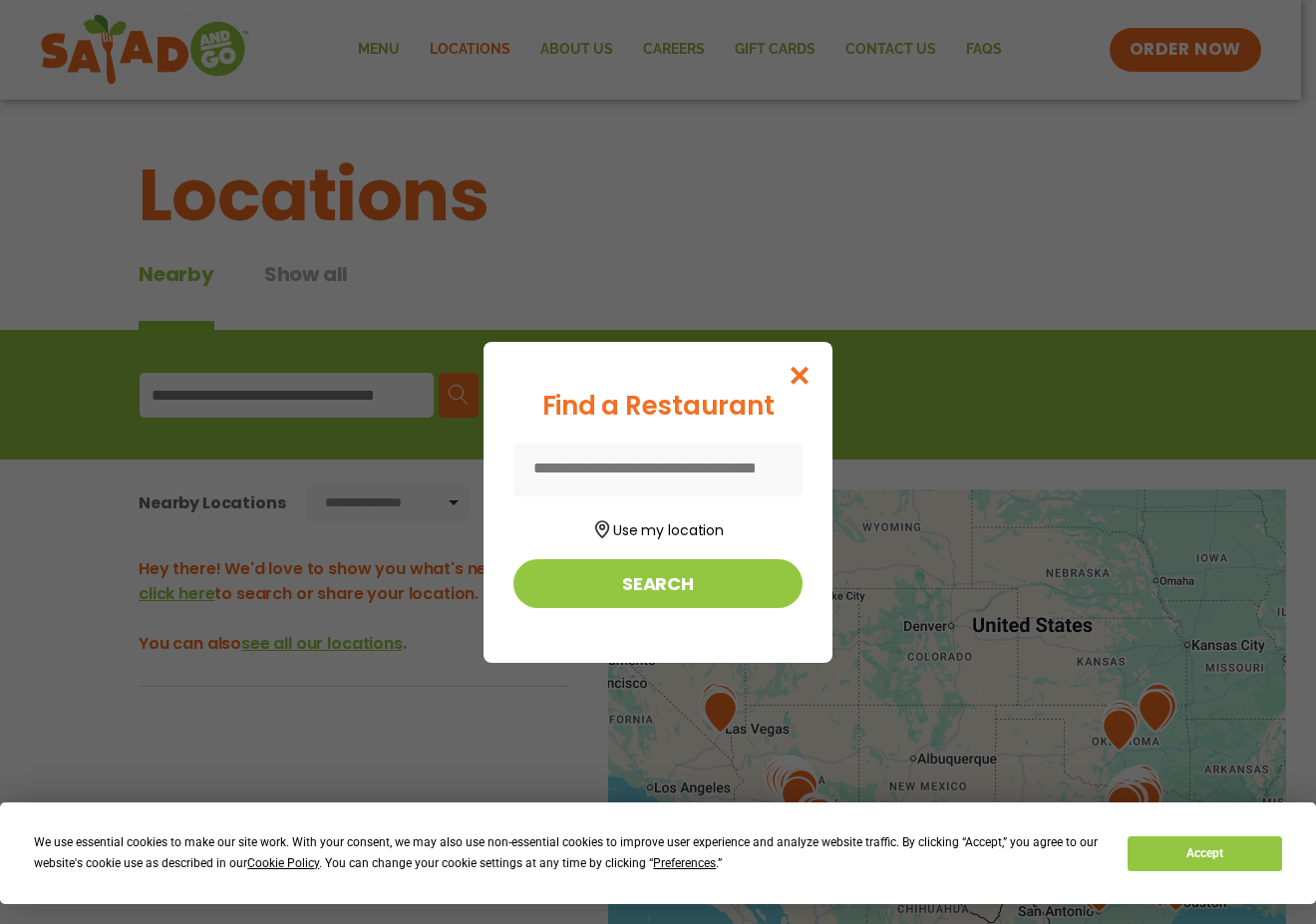 click at bounding box center [658, 469] 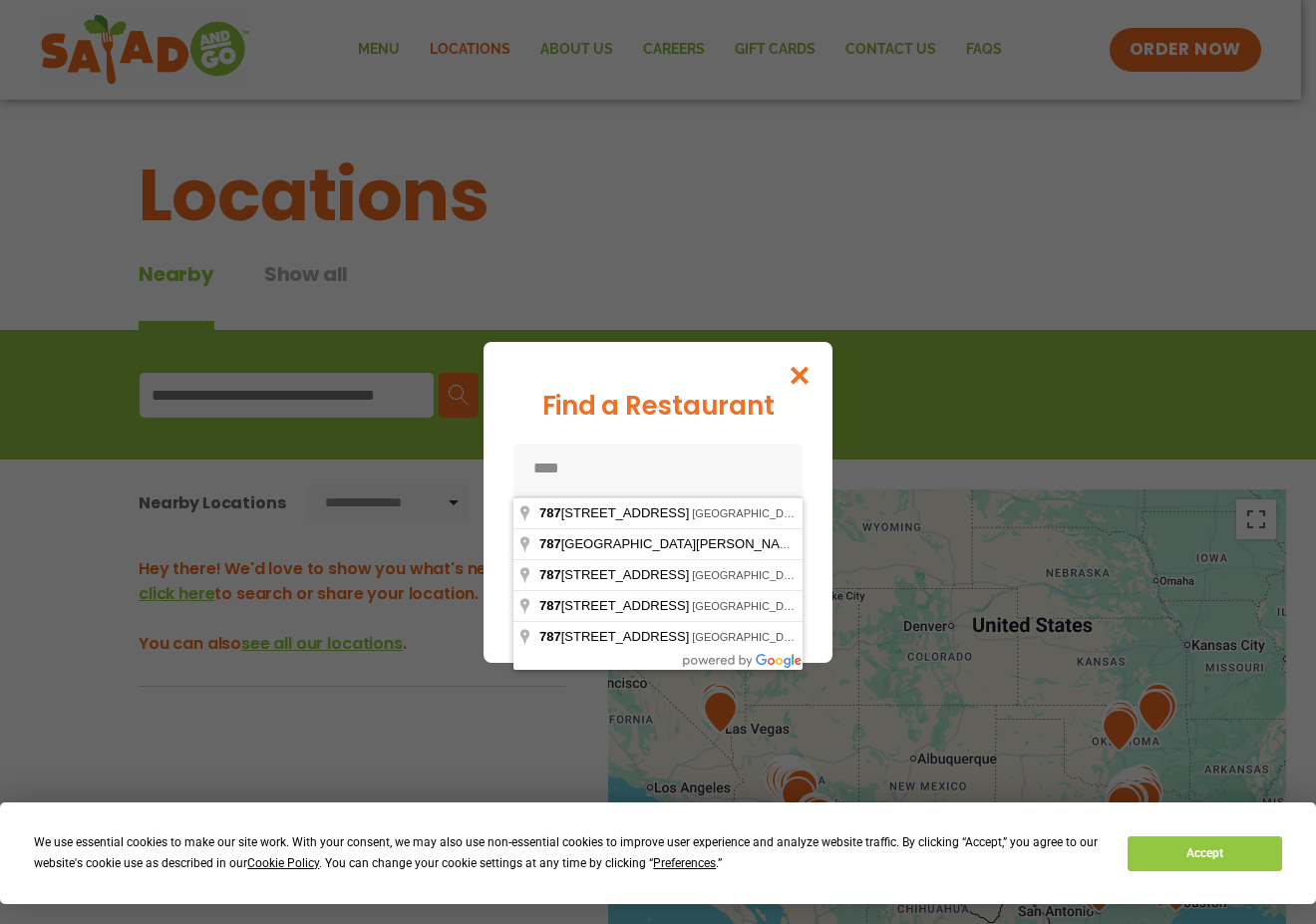 type on "*****" 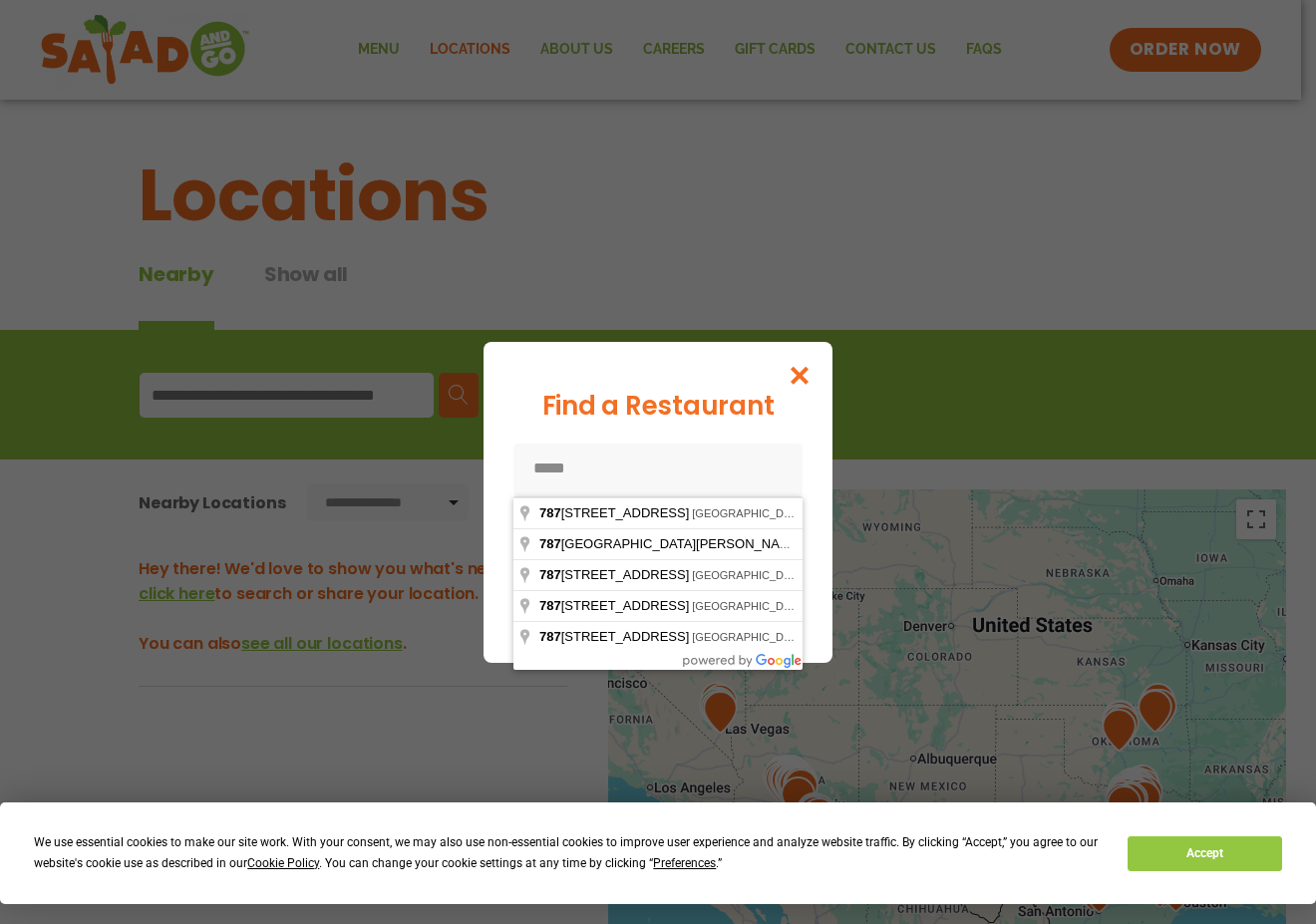 type on "*****" 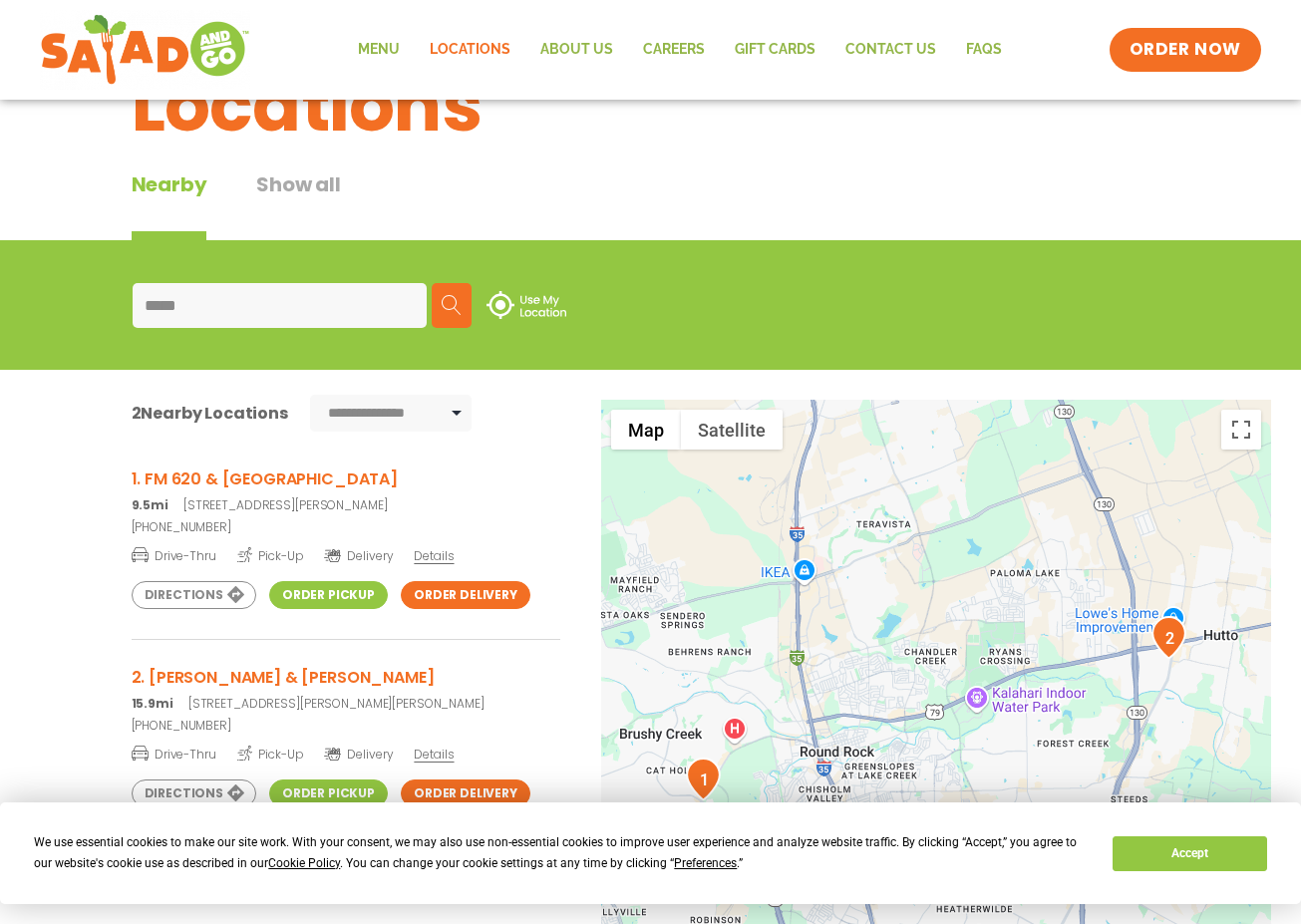 scroll, scrollTop: 289, scrollLeft: 0, axis: vertical 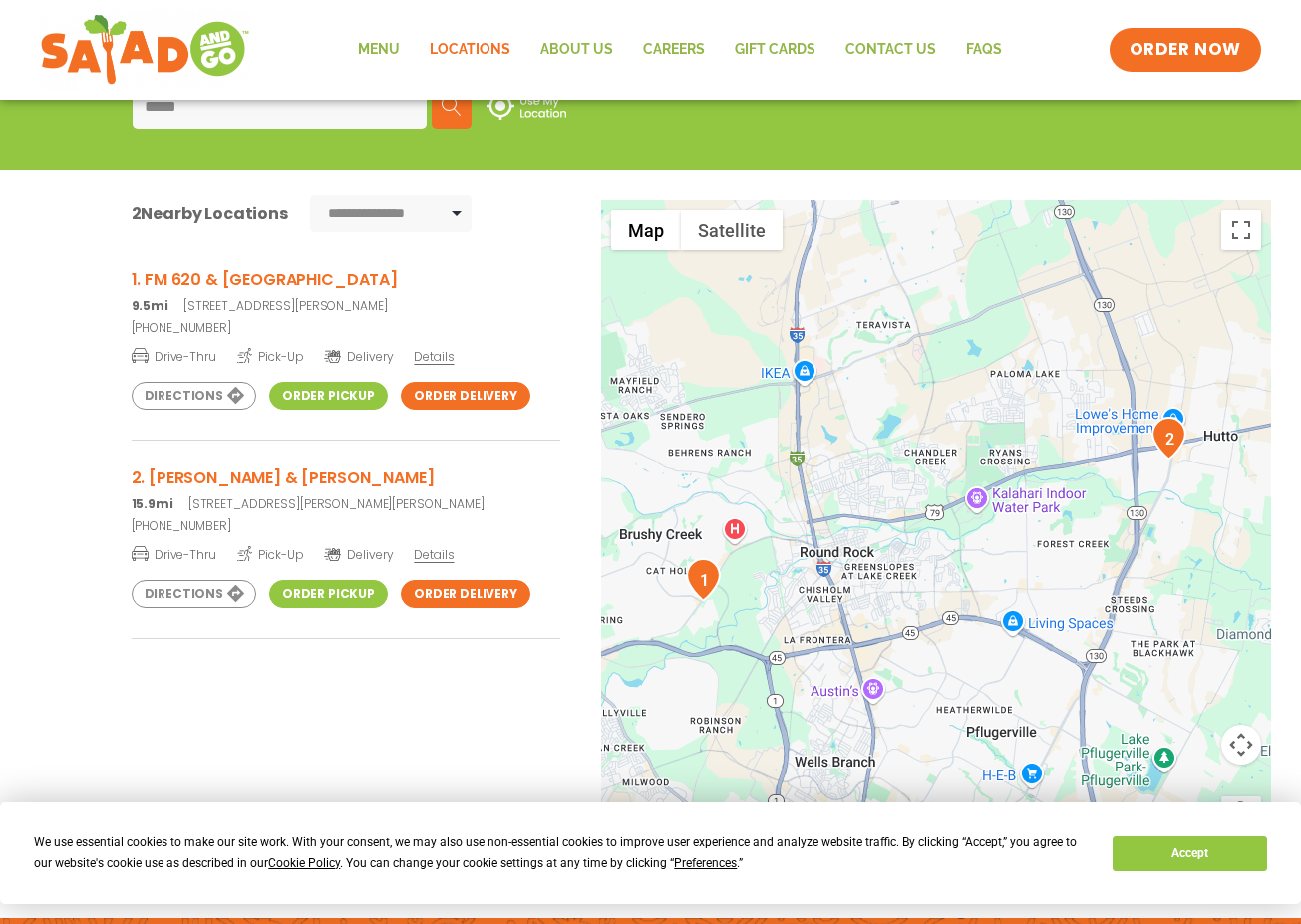 click on "1. FM 620 & Great Oaks" at bounding box center [346, 279] 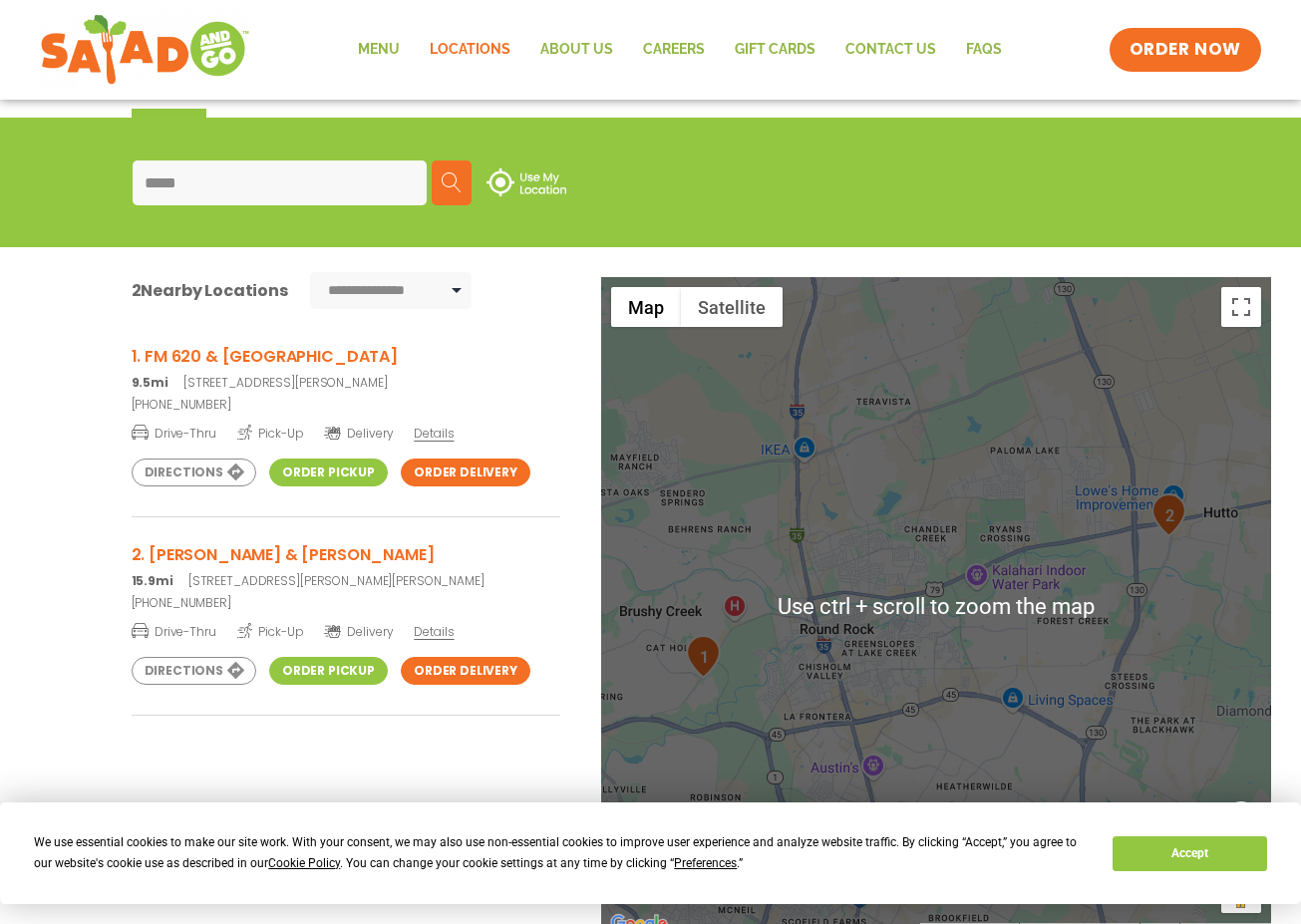 scroll, scrollTop: 189, scrollLeft: 0, axis: vertical 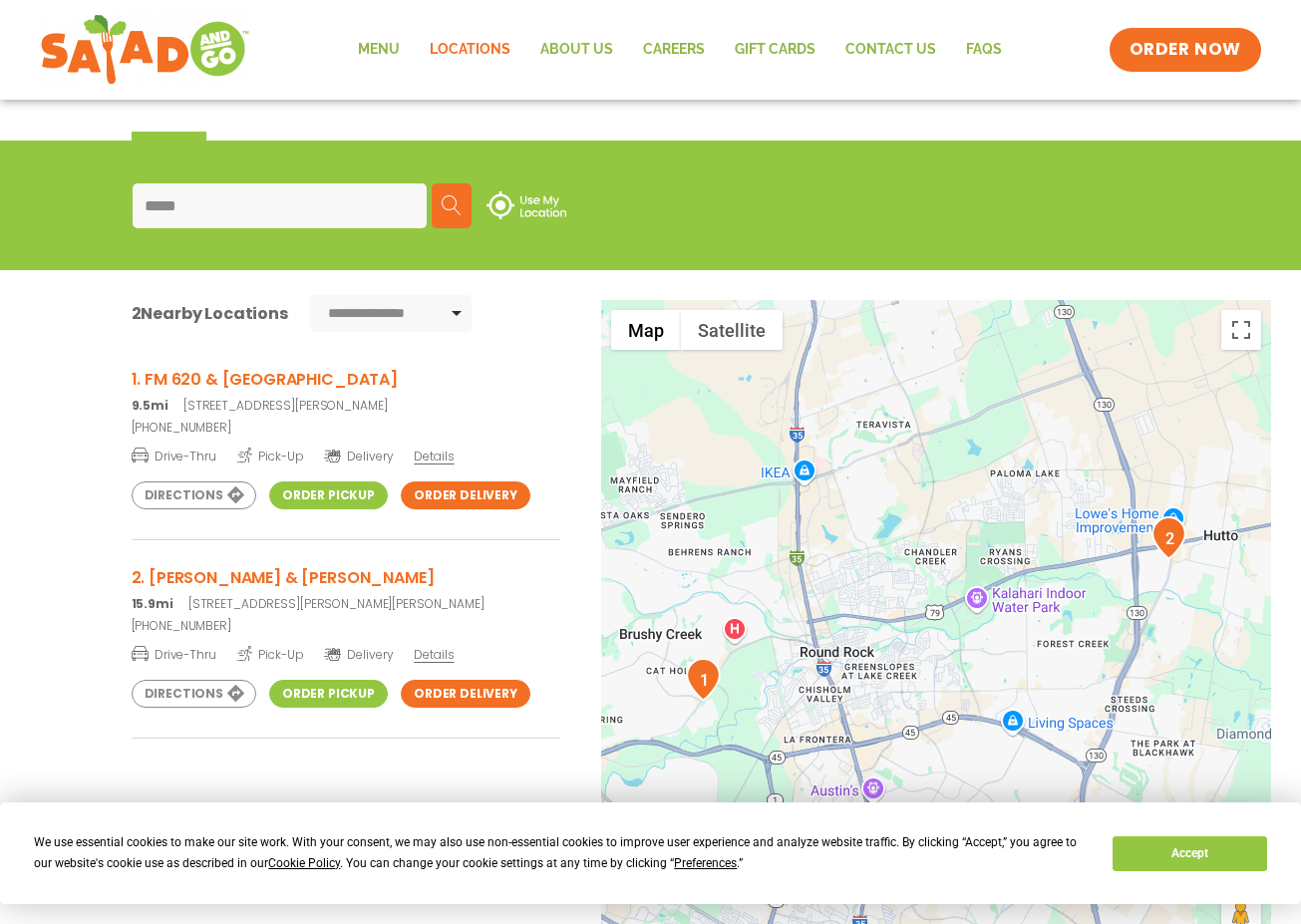 click on "*****" at bounding box center (279, 205) 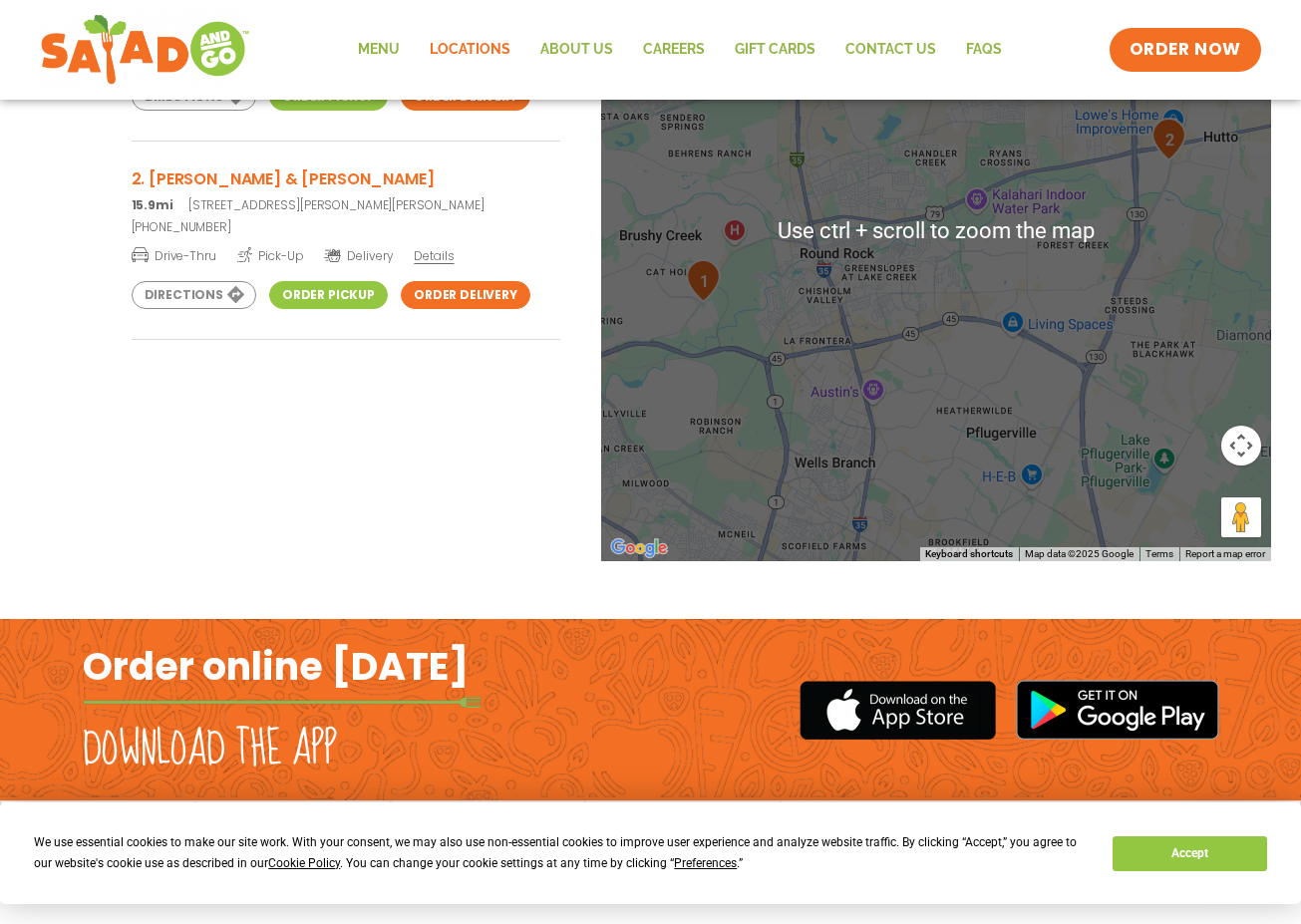 scroll, scrollTop: 389, scrollLeft: 0, axis: vertical 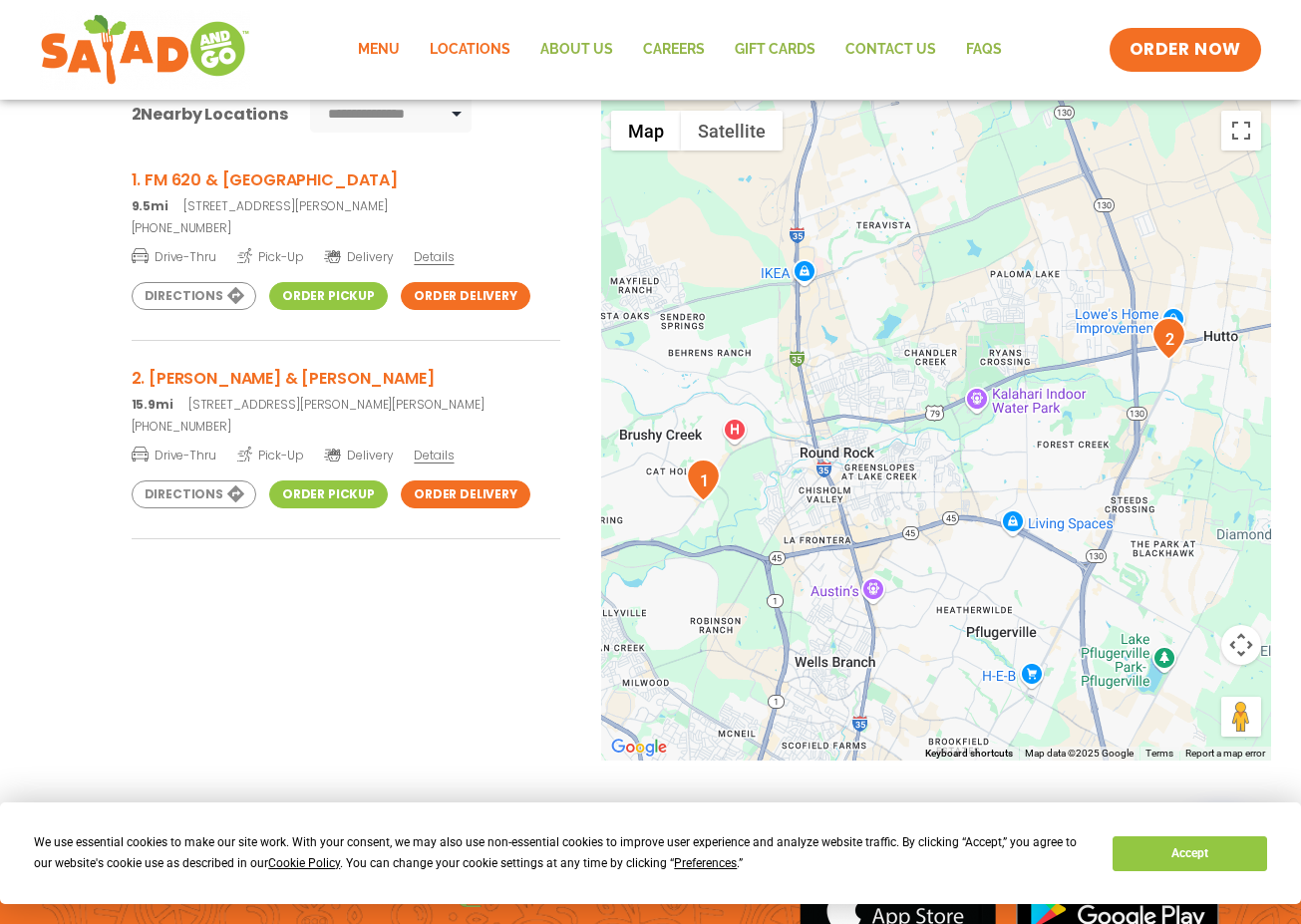 click on "Menu" 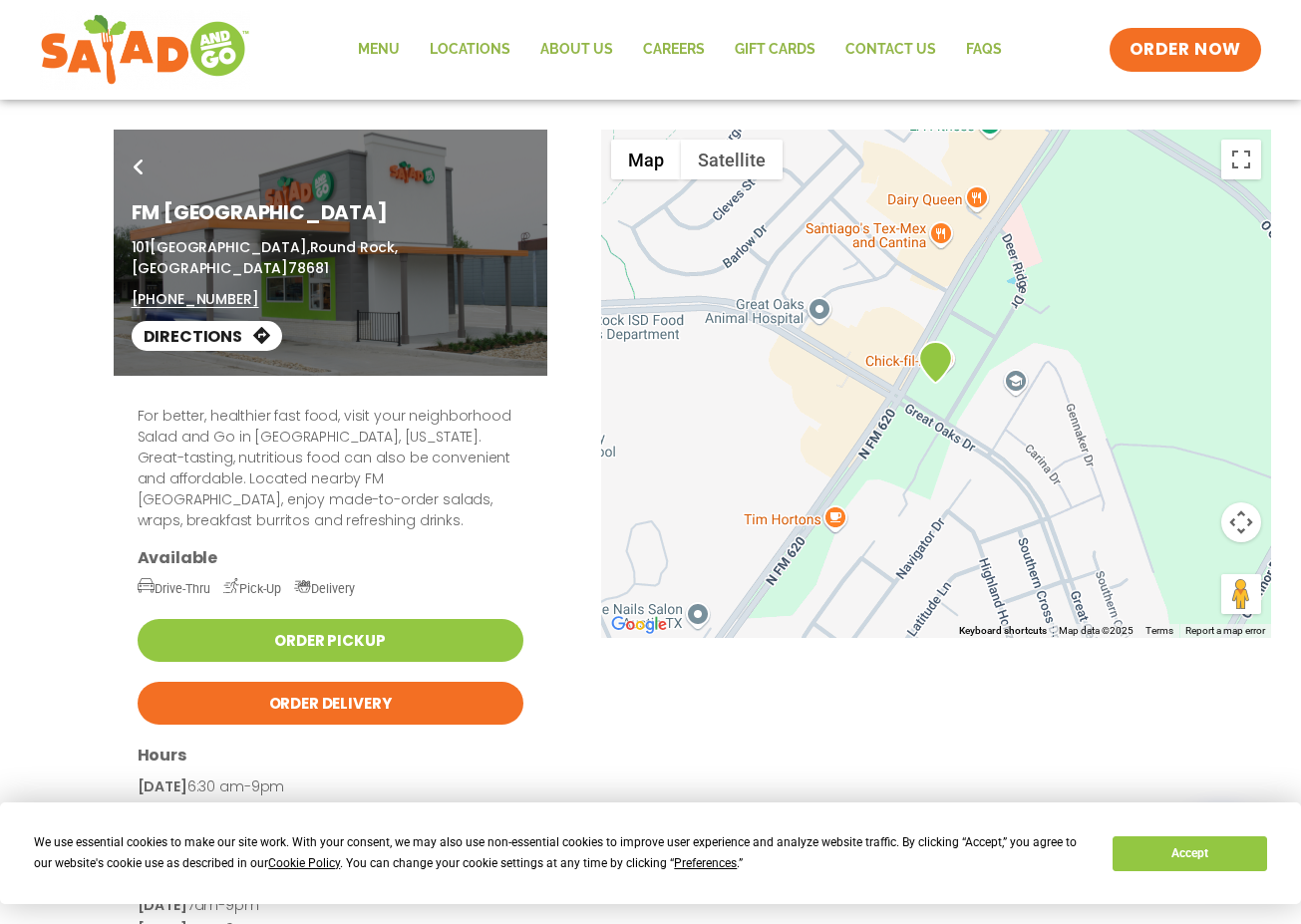 scroll, scrollTop: 0, scrollLeft: 0, axis: both 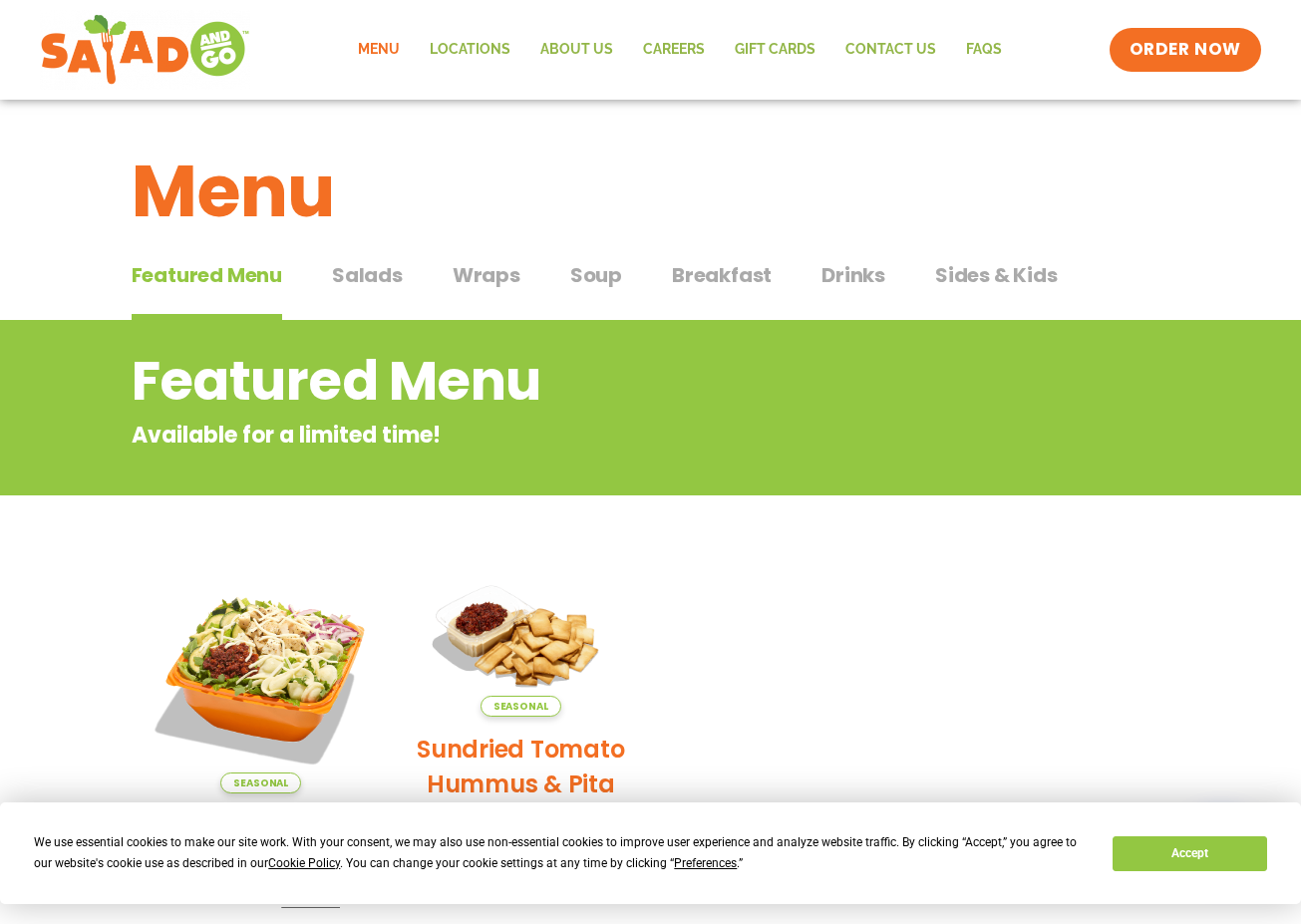click on "Salads" at bounding box center (367, 275) 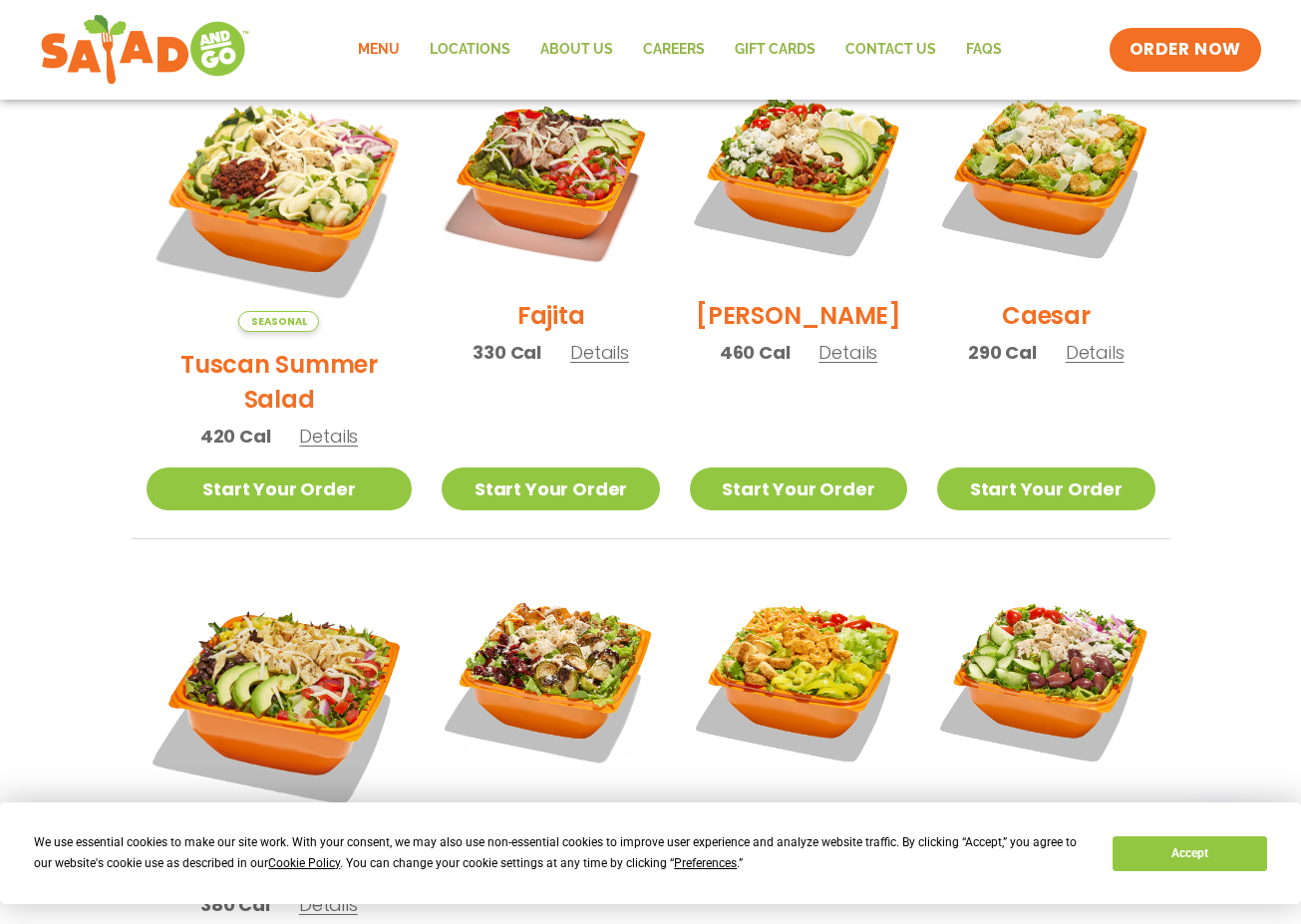 scroll, scrollTop: 598, scrollLeft: 0, axis: vertical 